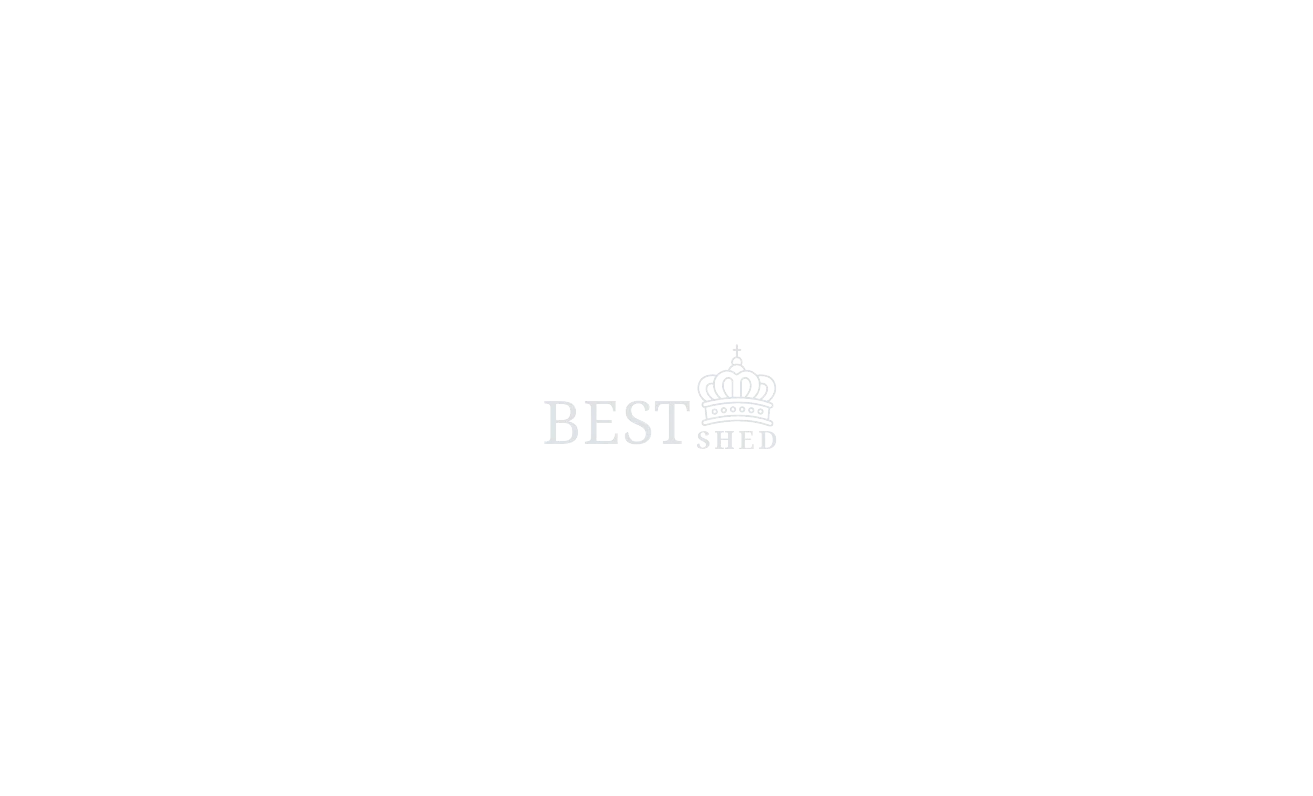 scroll, scrollTop: 345, scrollLeft: 0, axis: vertical 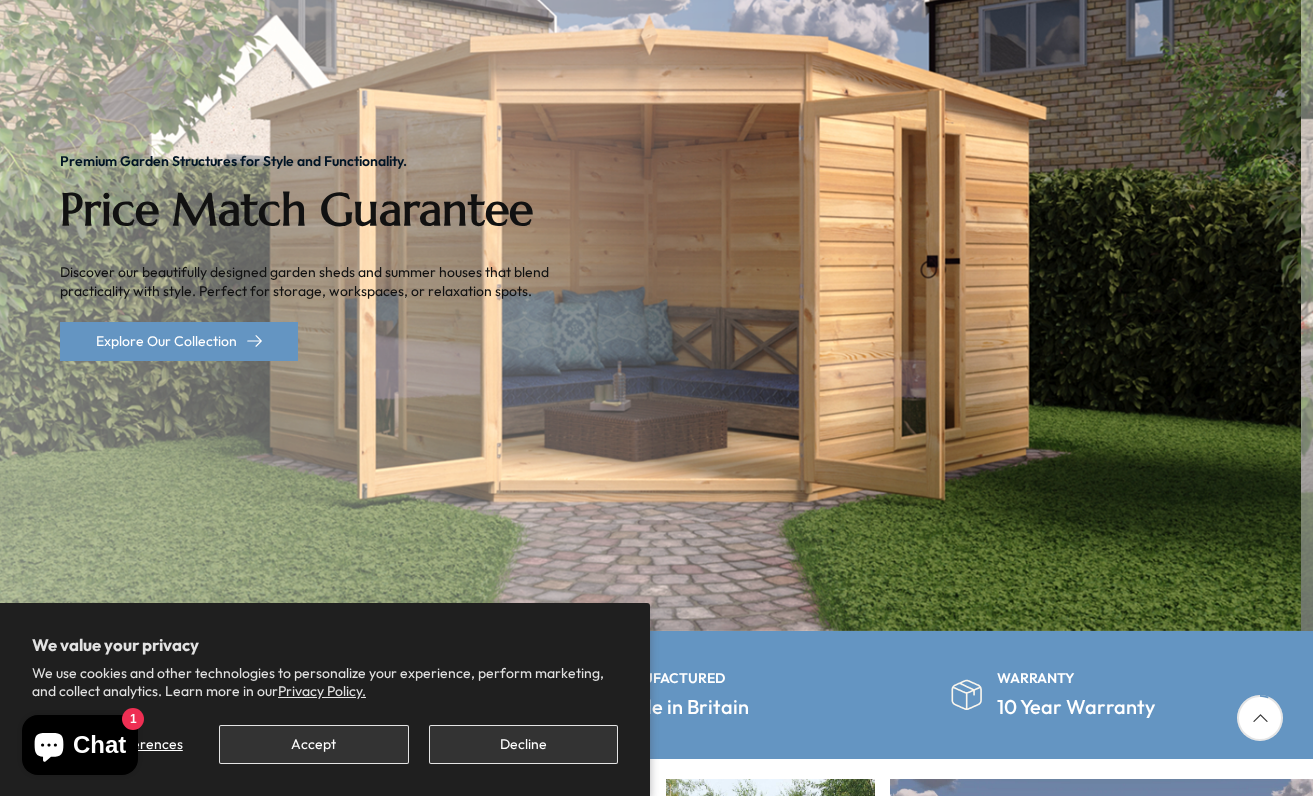 click on "Explore Our Collection" at bounding box center (179, 341) 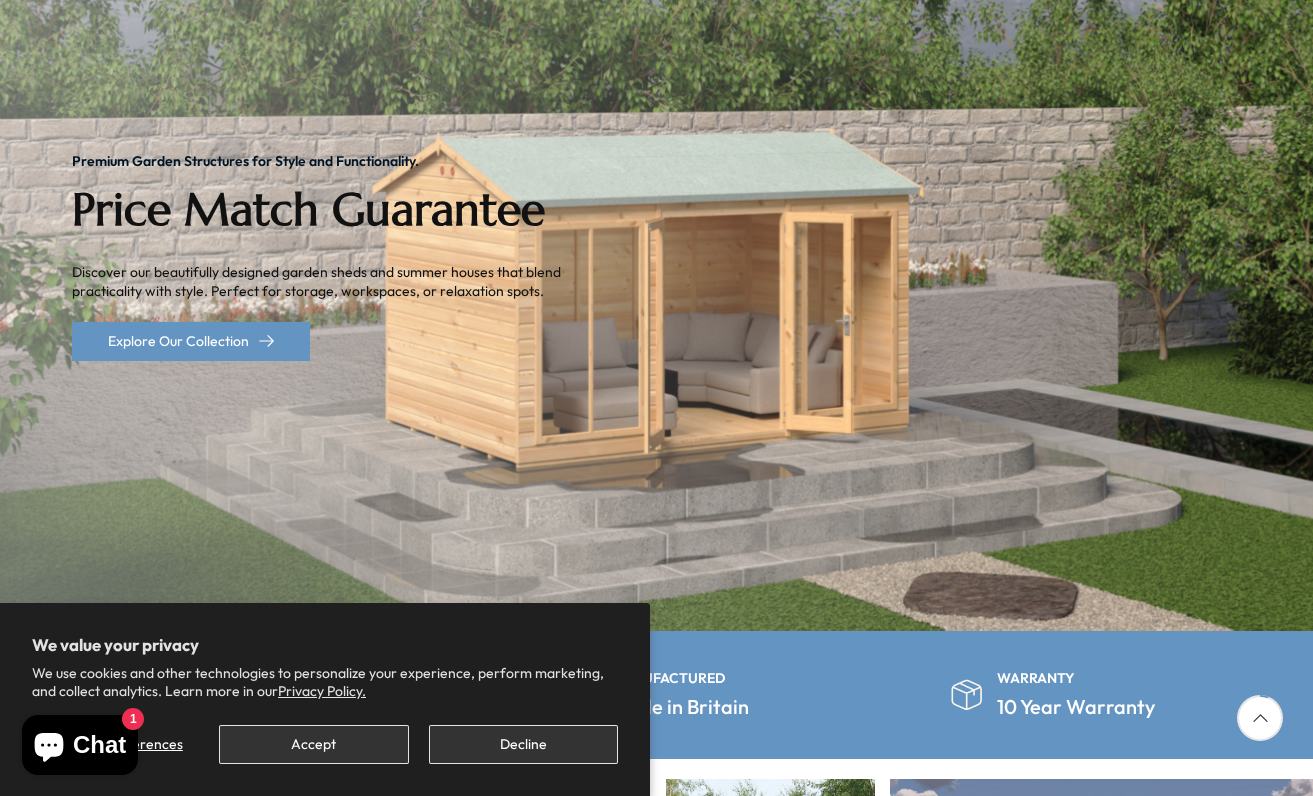 click on "Explore Our Collection" at bounding box center (191, 341) 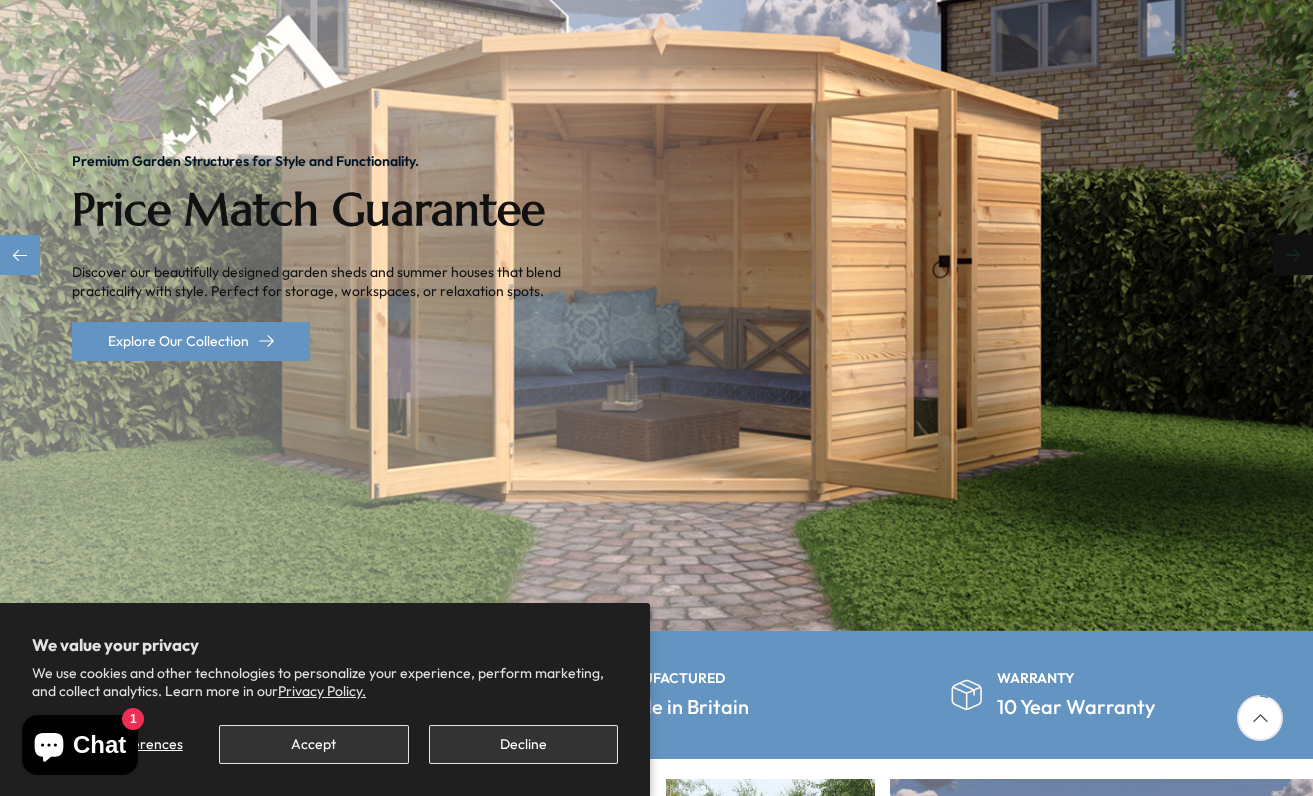 click at bounding box center [1293, 255] 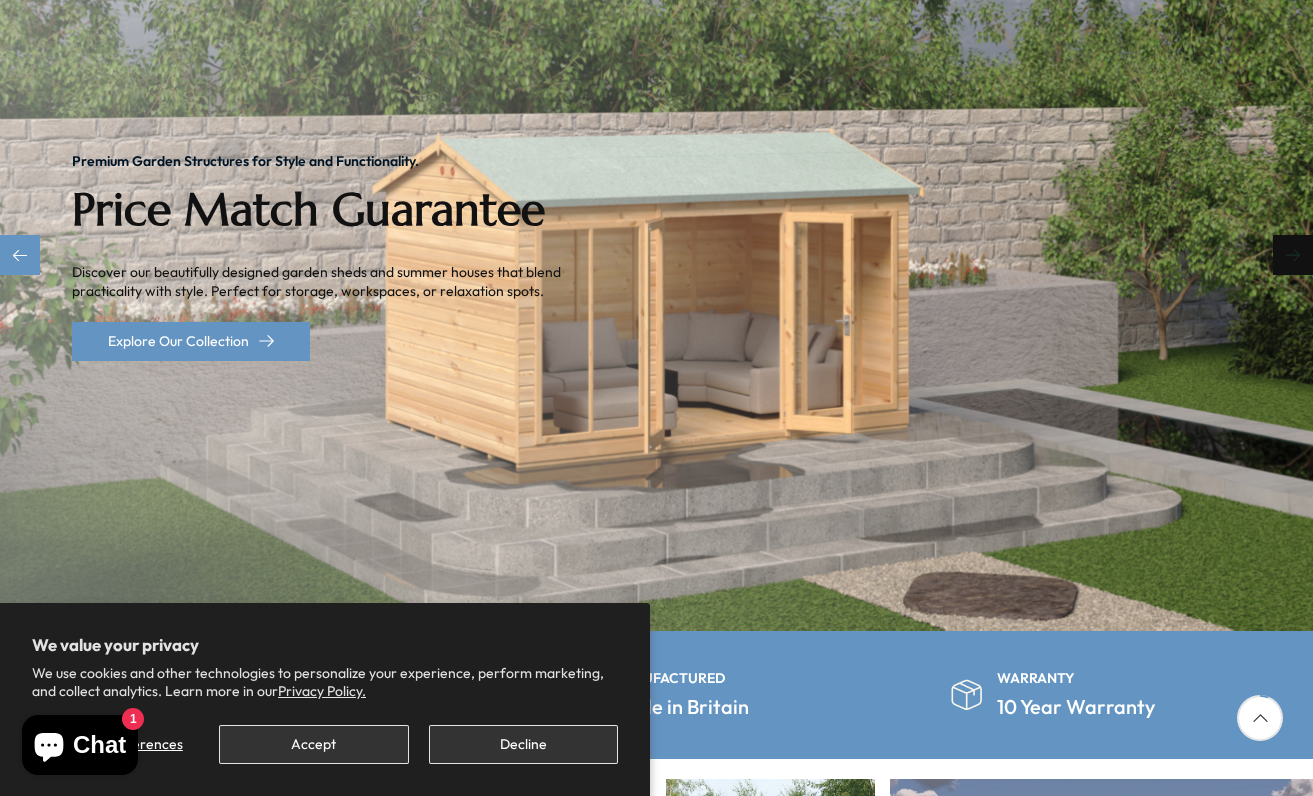 click on "Explore Our Collection" at bounding box center (191, 341) 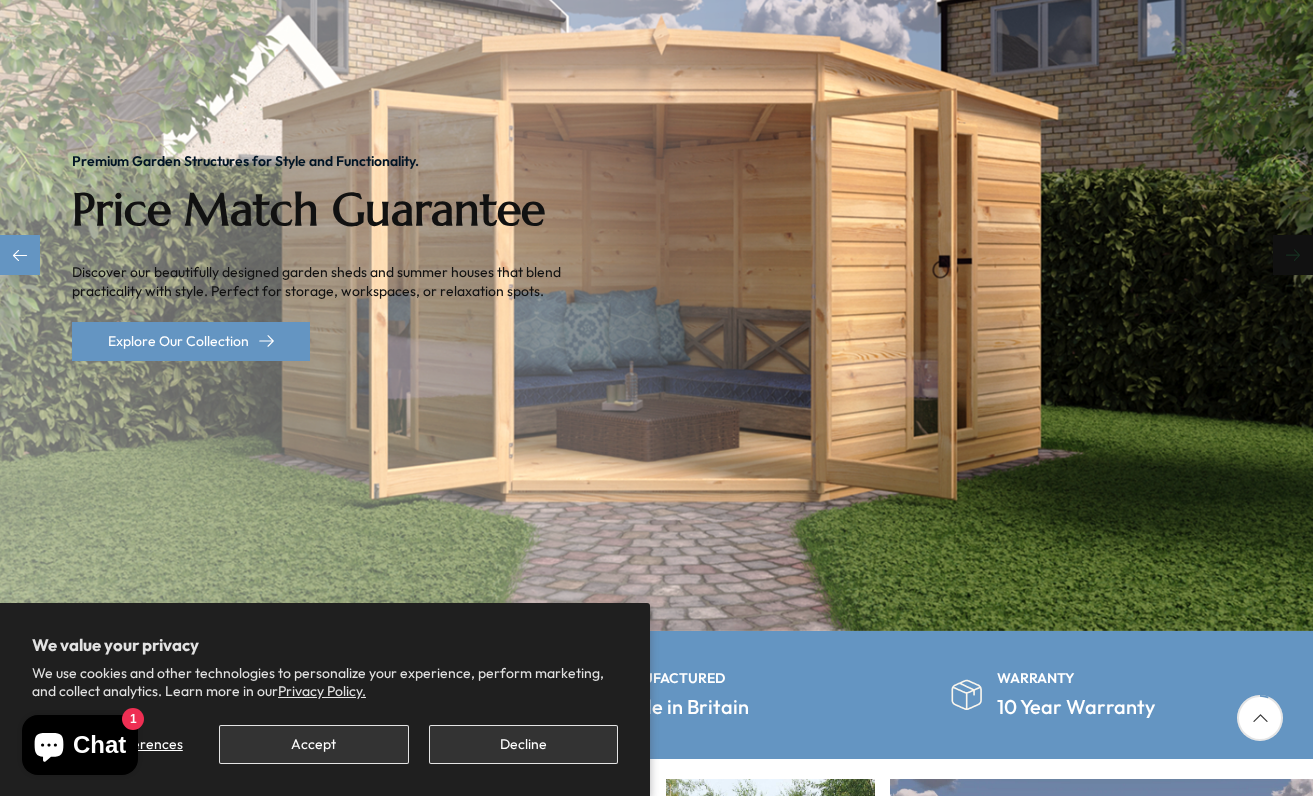 click at bounding box center [1293, 255] 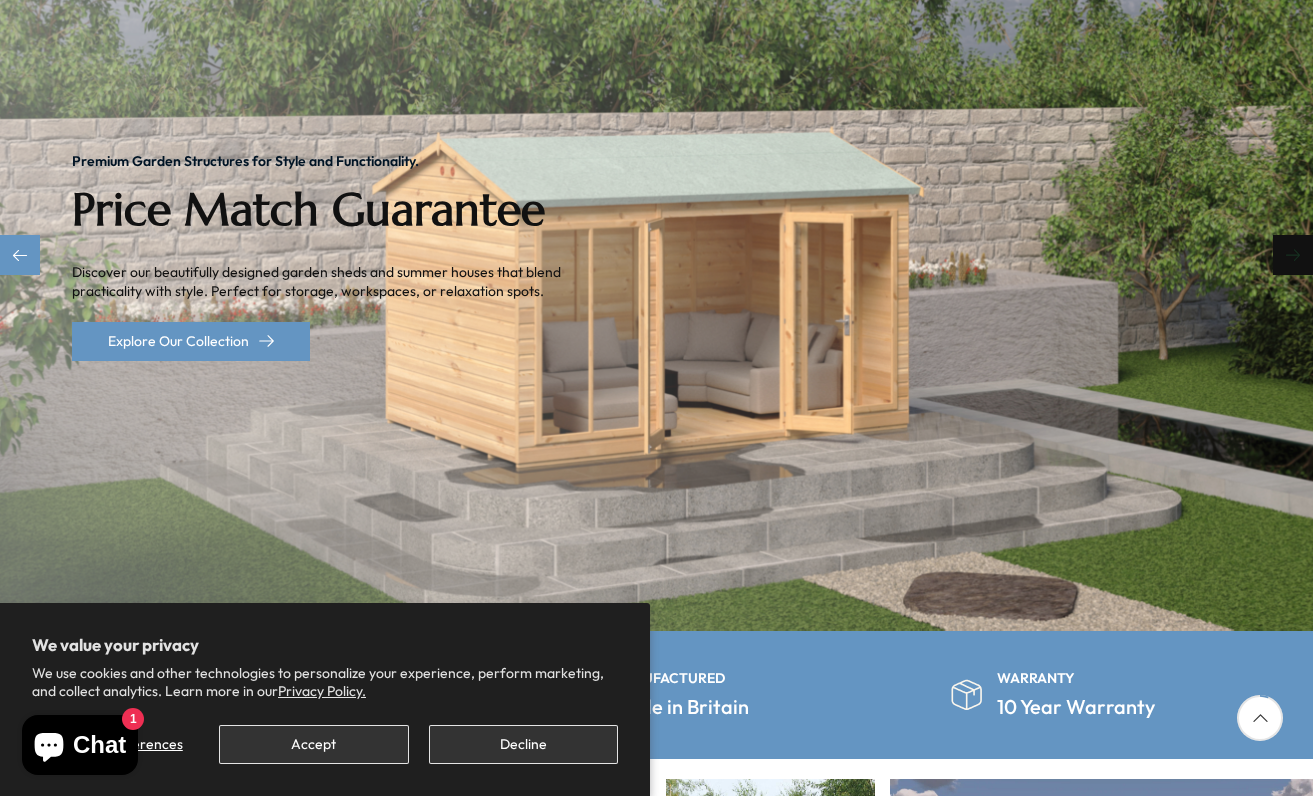 click on "Explore Our Collection" at bounding box center (191, 341) 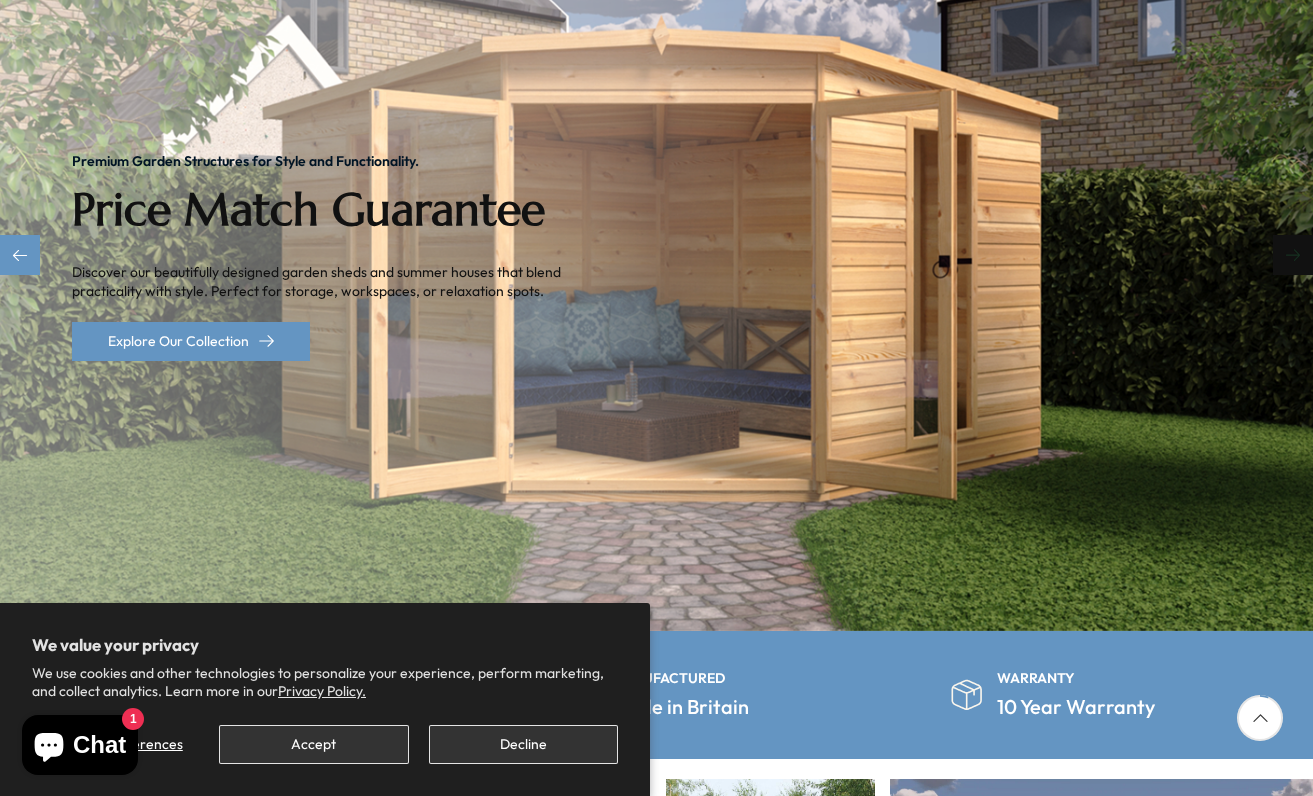 click on "Explore Our Collection" at bounding box center (-2435, 341) 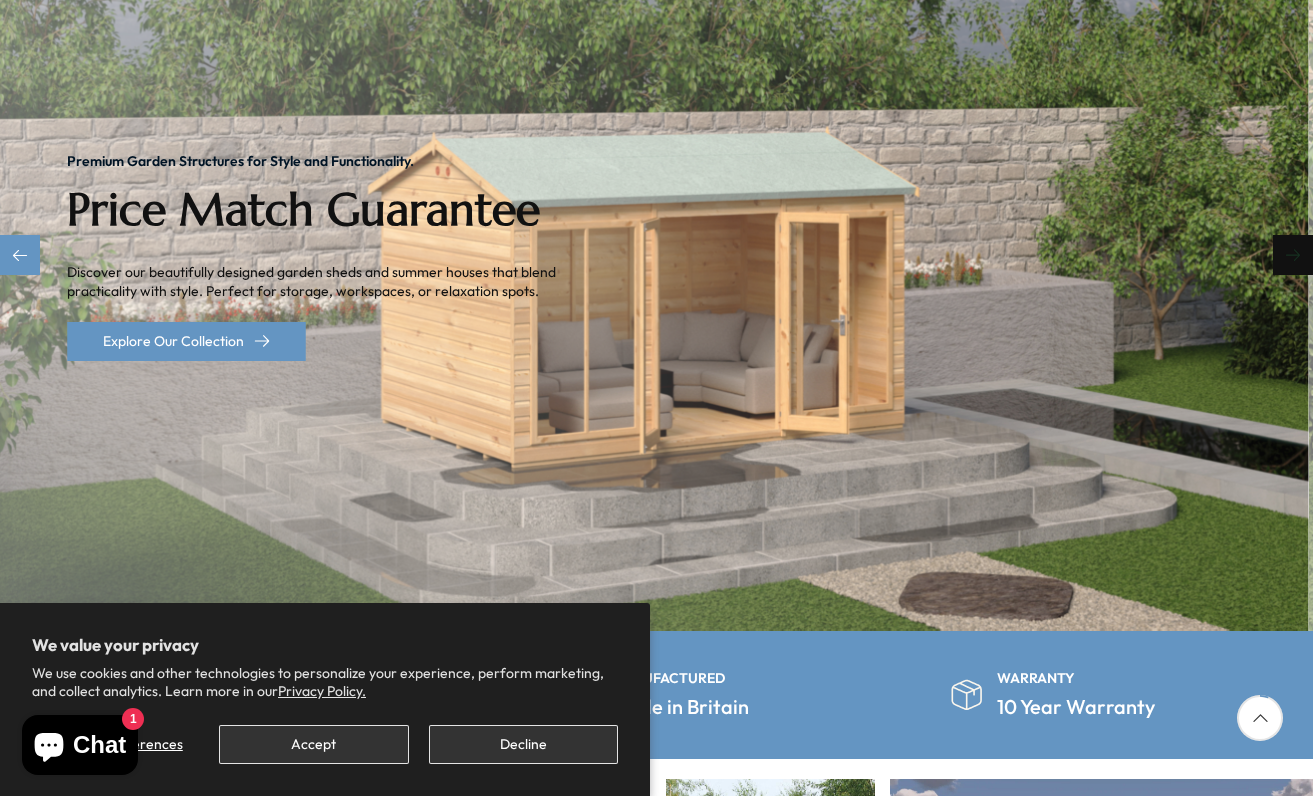click on "Explore Our Collection" at bounding box center [186, 341] 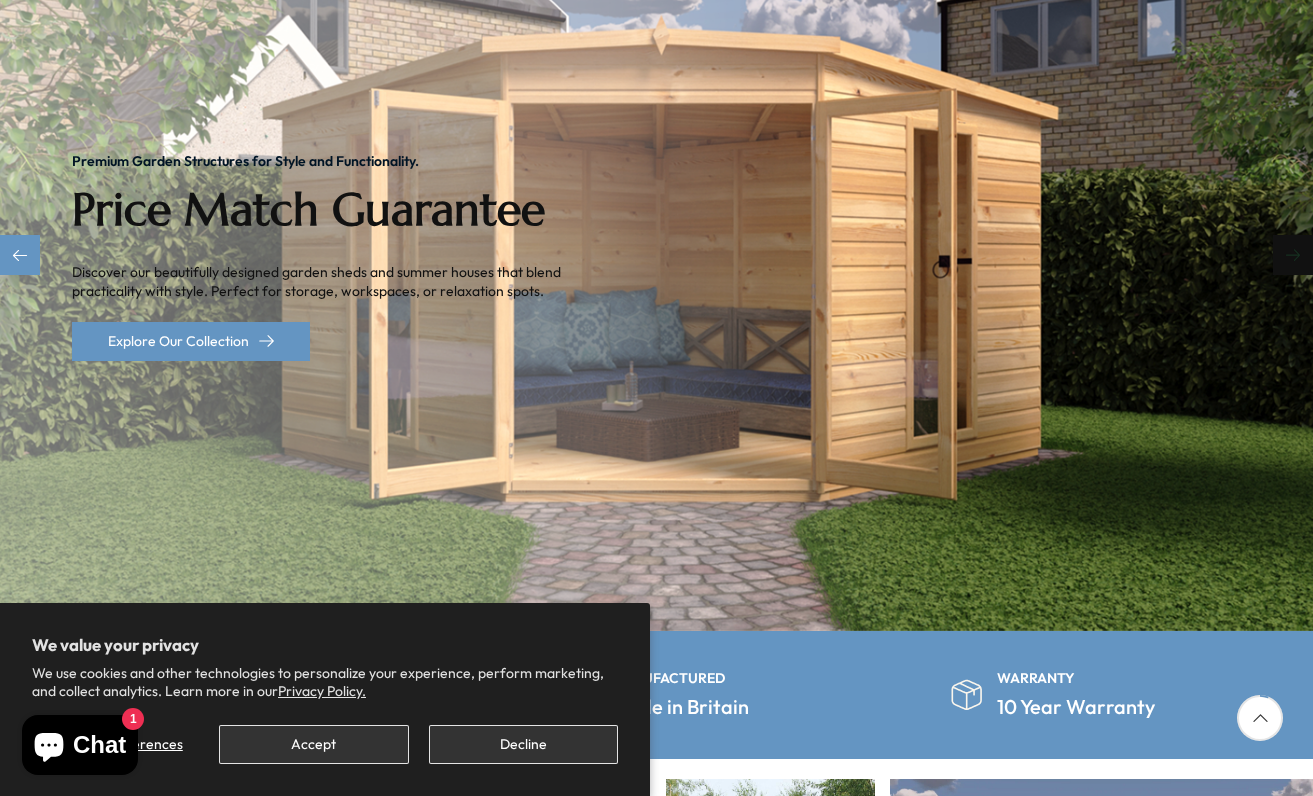click on "Explore Our Collection" at bounding box center (-2435, 341) 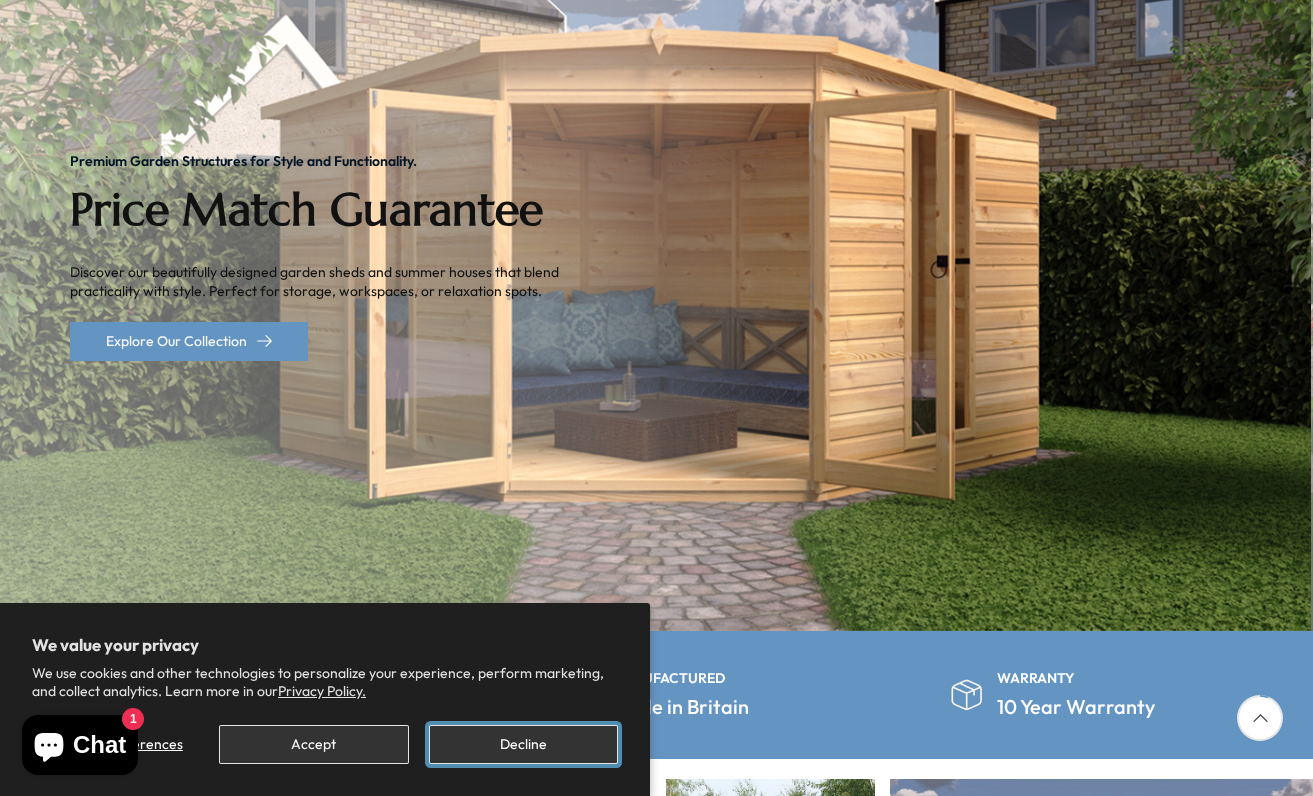 click on "Decline" at bounding box center (523, 744) 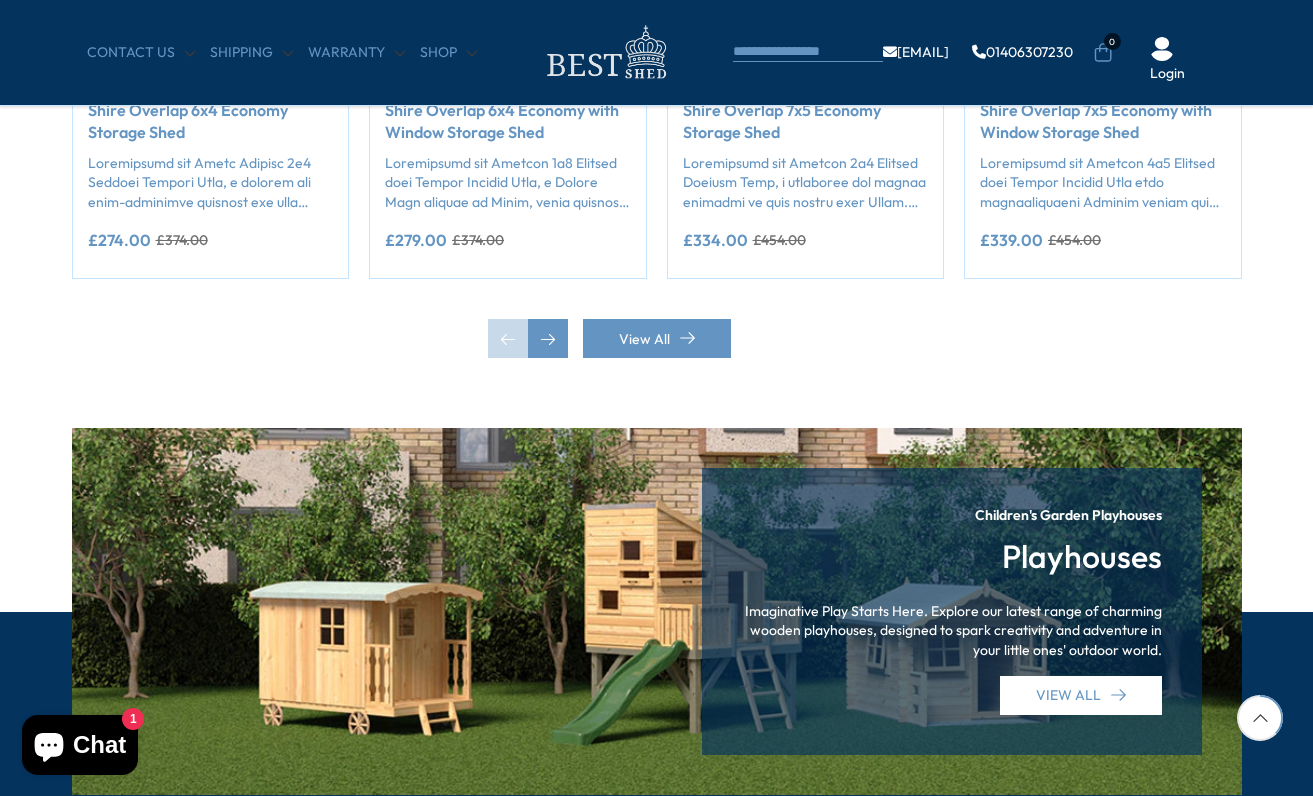 scroll, scrollTop: 2055, scrollLeft: 0, axis: vertical 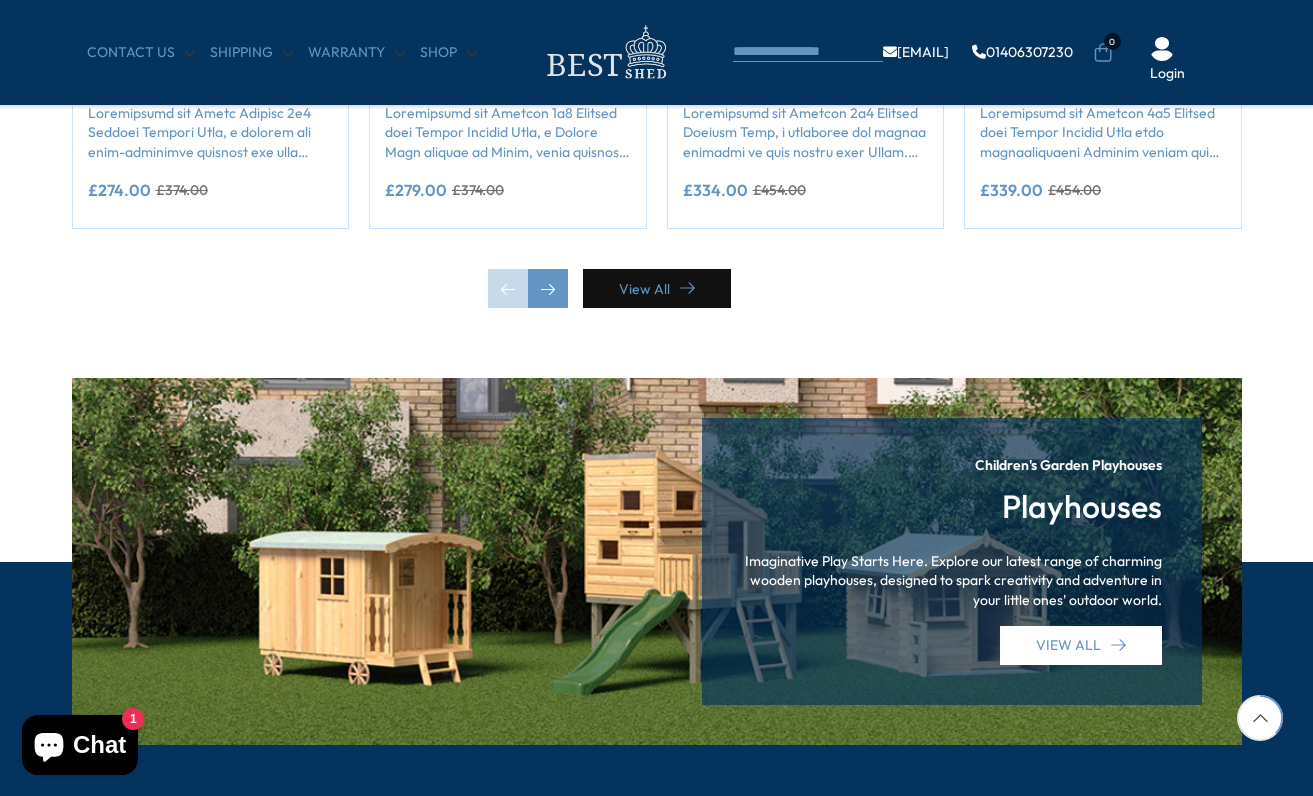 click on "View All" at bounding box center [657, 288] 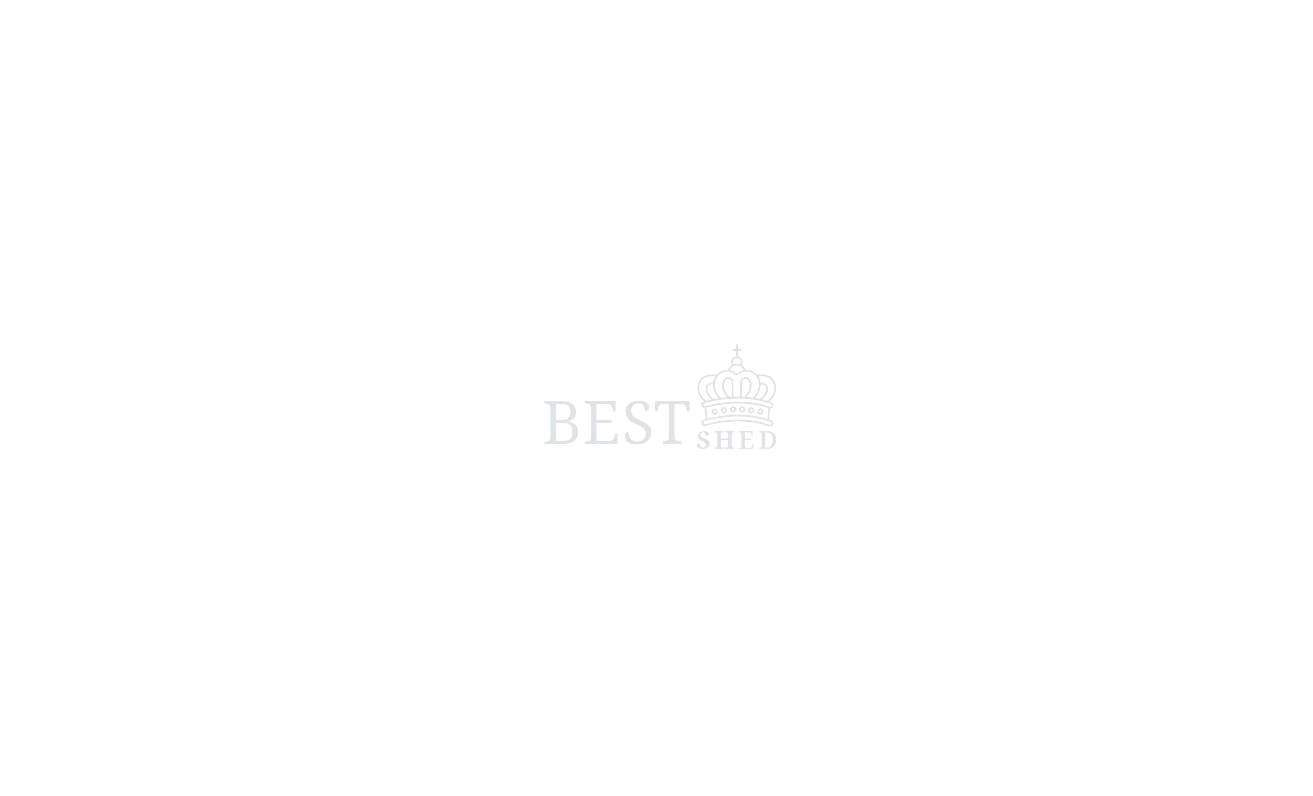 scroll, scrollTop: 0, scrollLeft: 0, axis: both 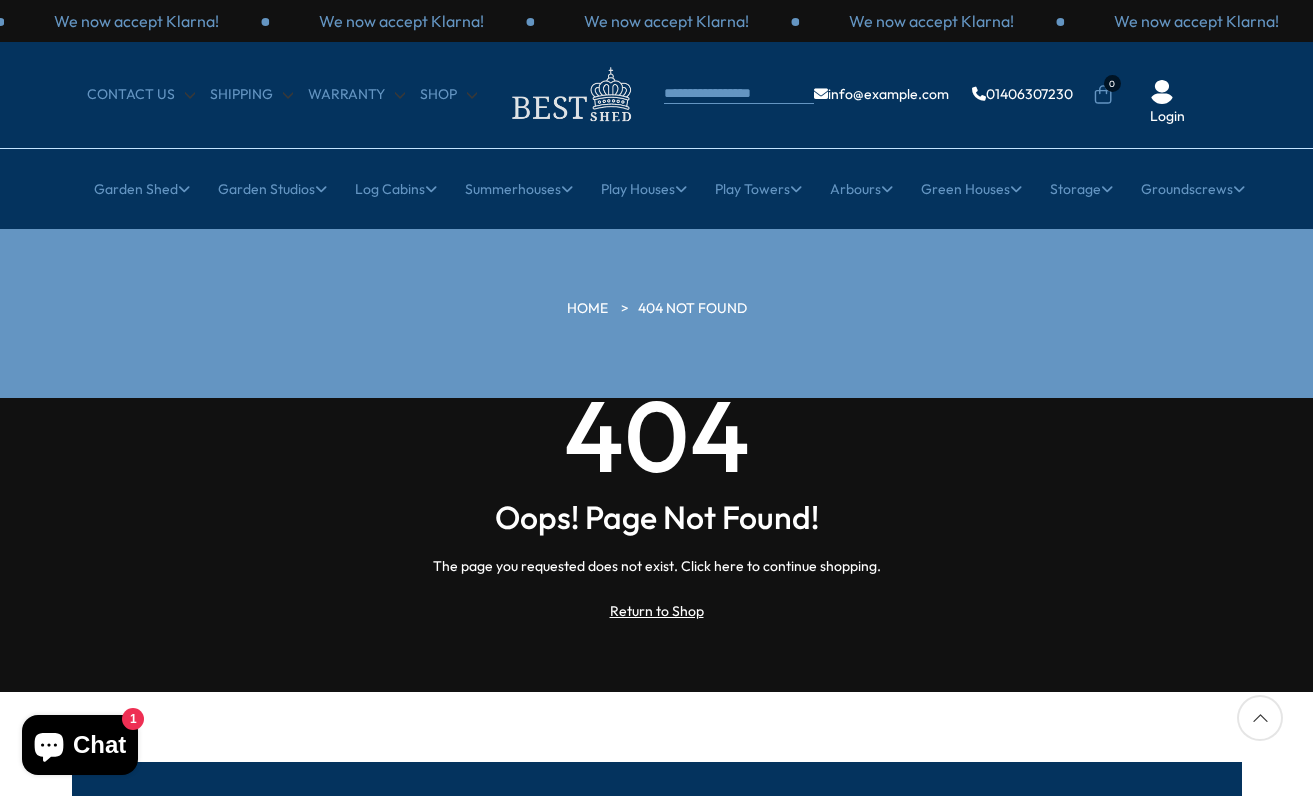 click on "HOME" at bounding box center (587, 309) 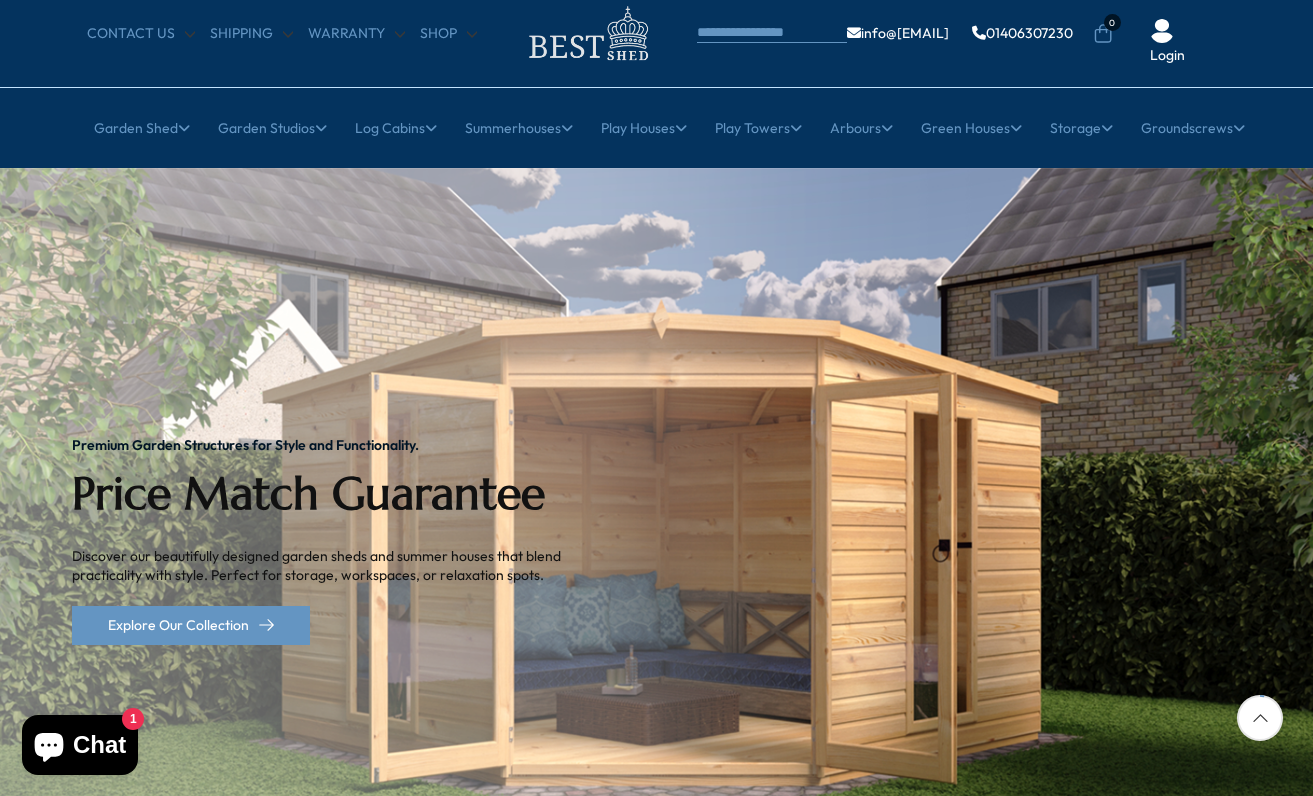 scroll, scrollTop: 190, scrollLeft: 0, axis: vertical 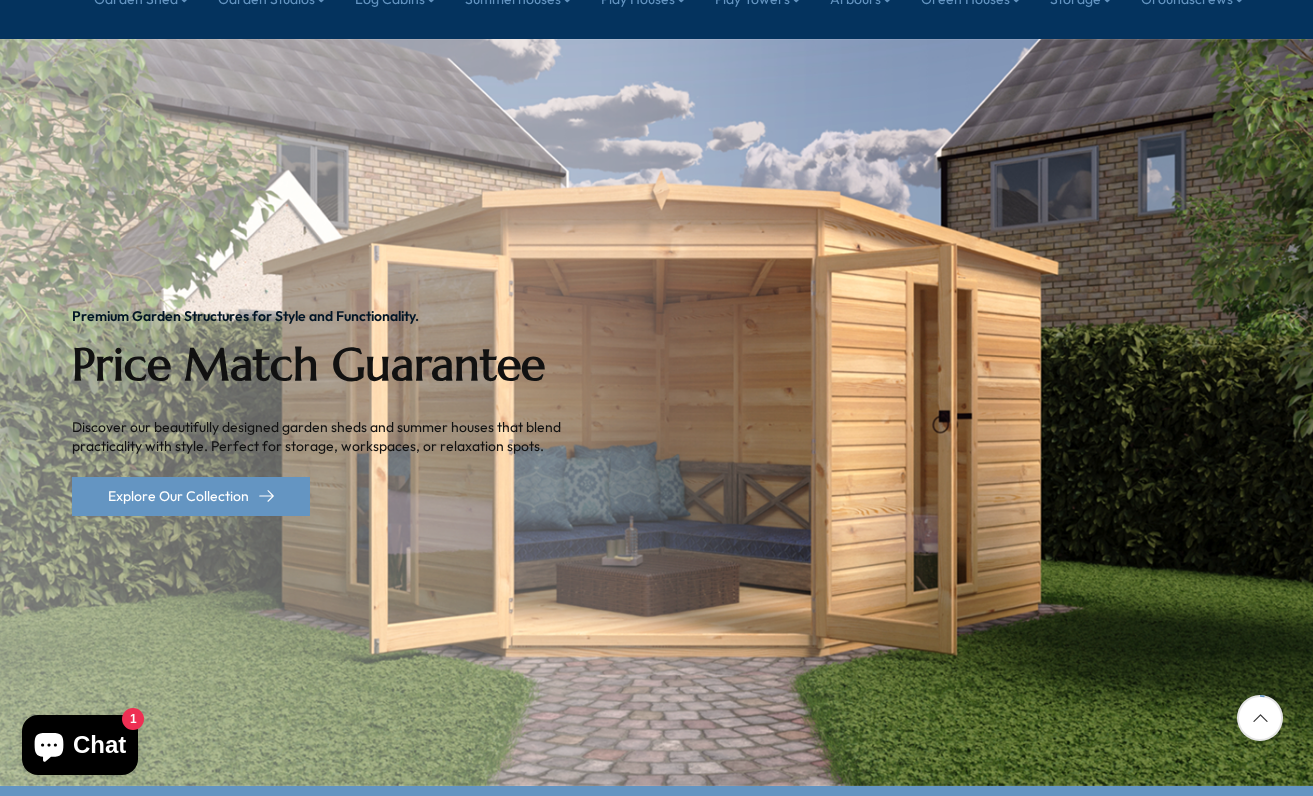 click 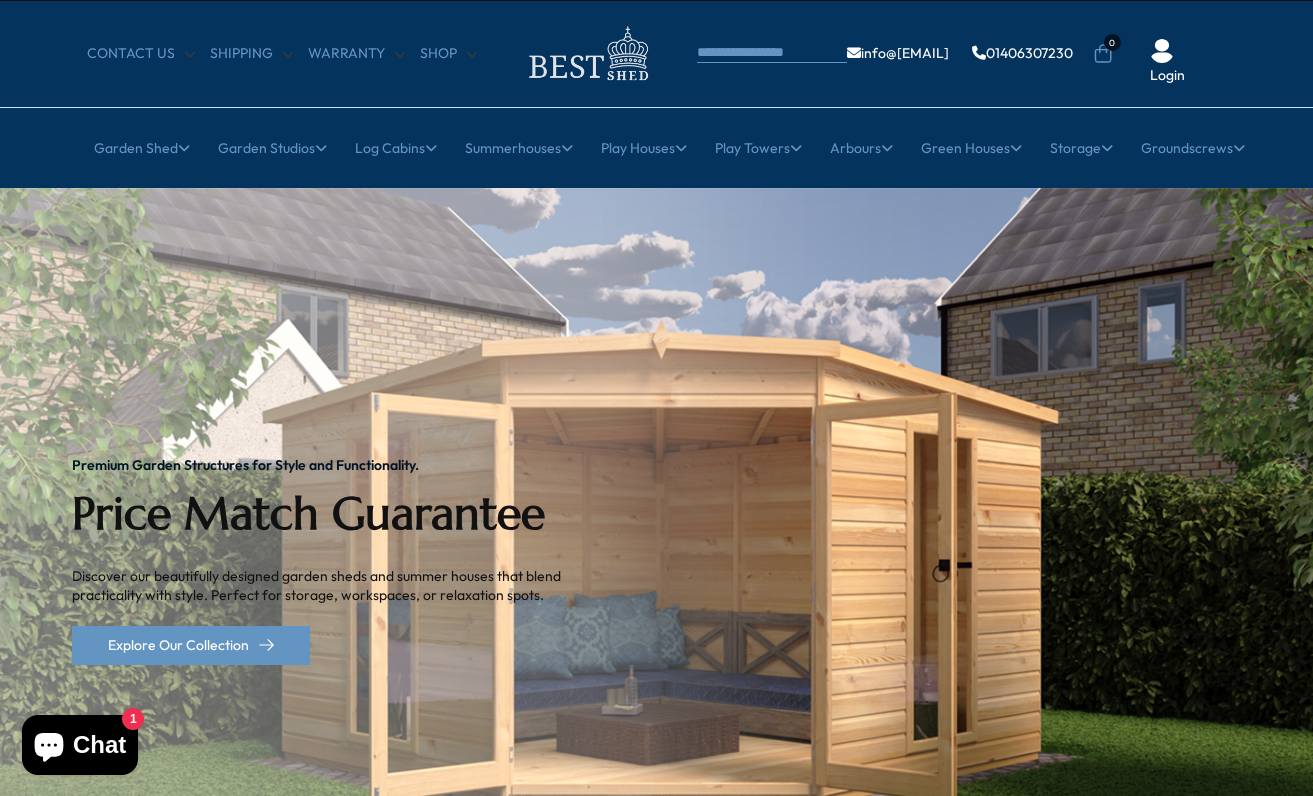 scroll, scrollTop: 42, scrollLeft: 0, axis: vertical 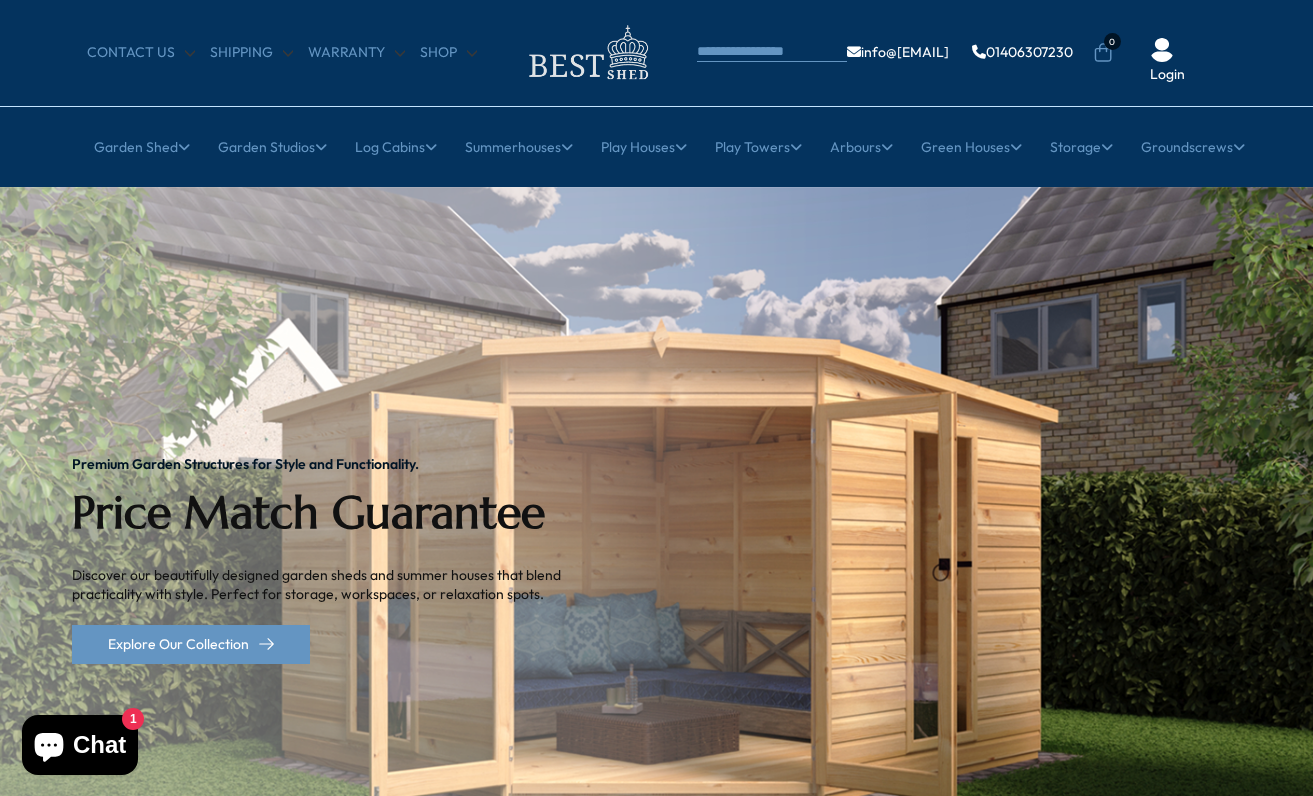 click on "[EMAIL]" at bounding box center [898, 52] 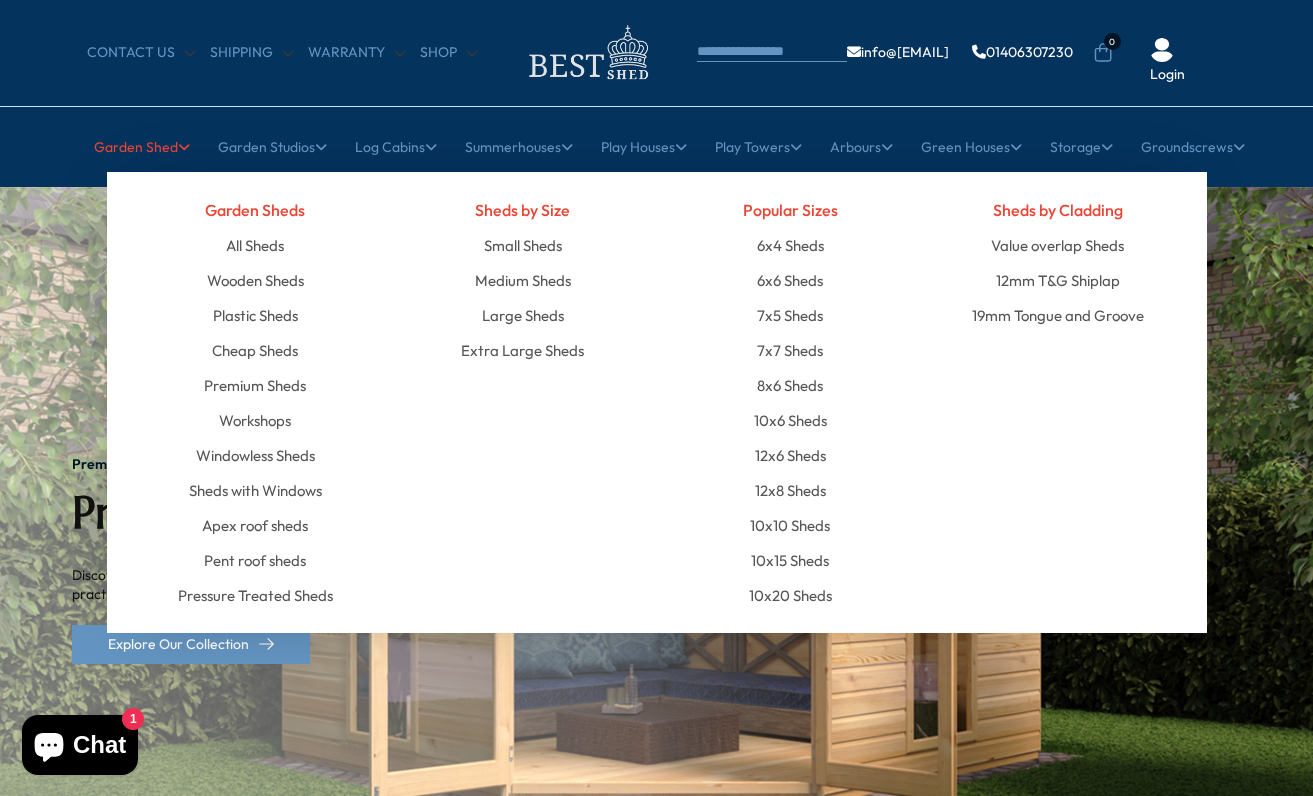 click on "Garden Shed" at bounding box center [142, 147] 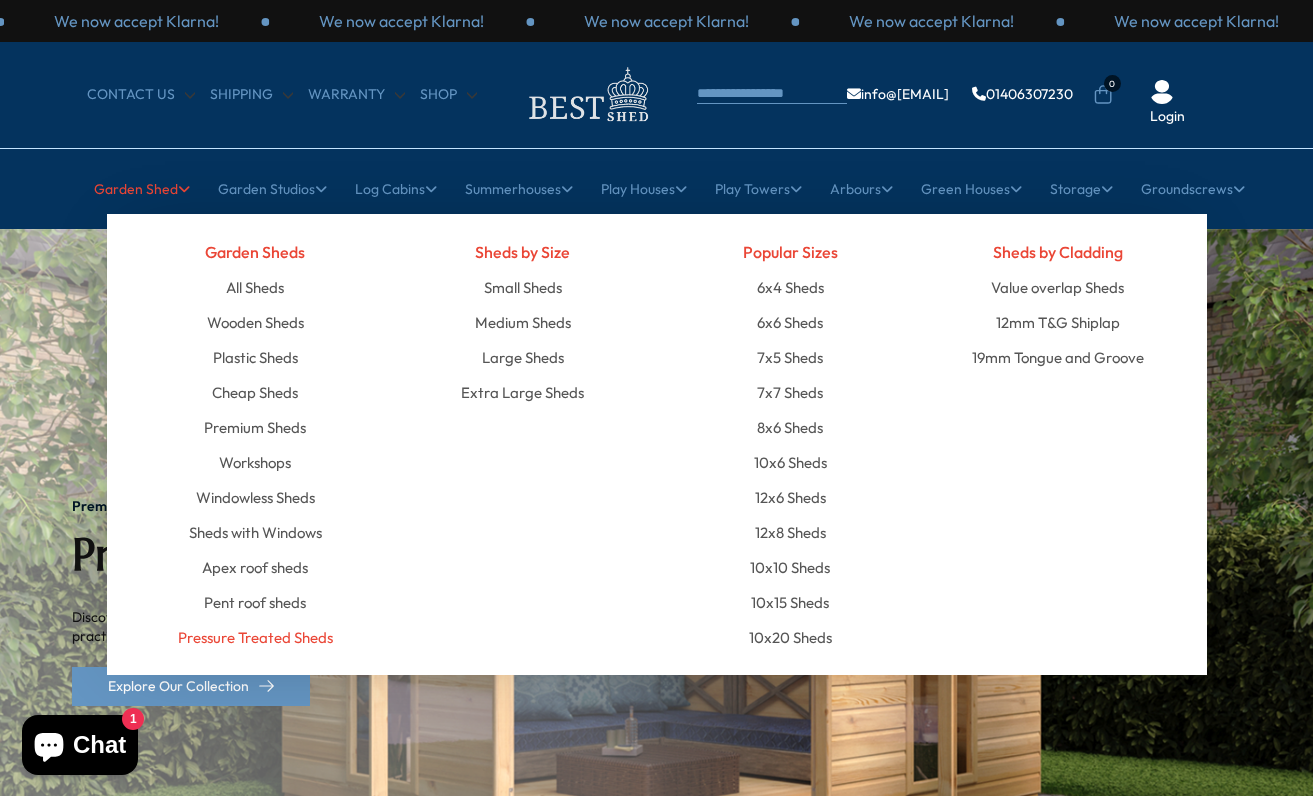 click on "Pressure Treated Sheds" at bounding box center (255, 637) 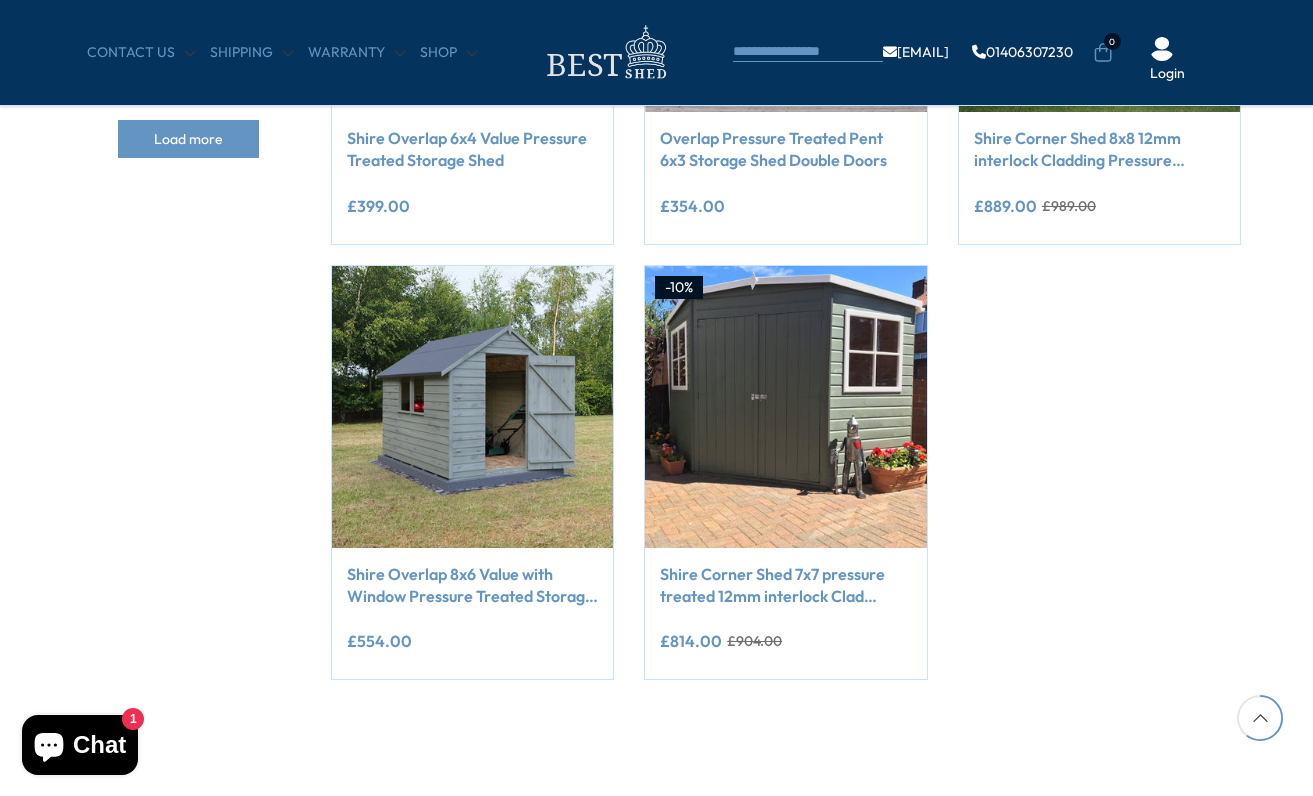 scroll, scrollTop: 1121, scrollLeft: 0, axis: vertical 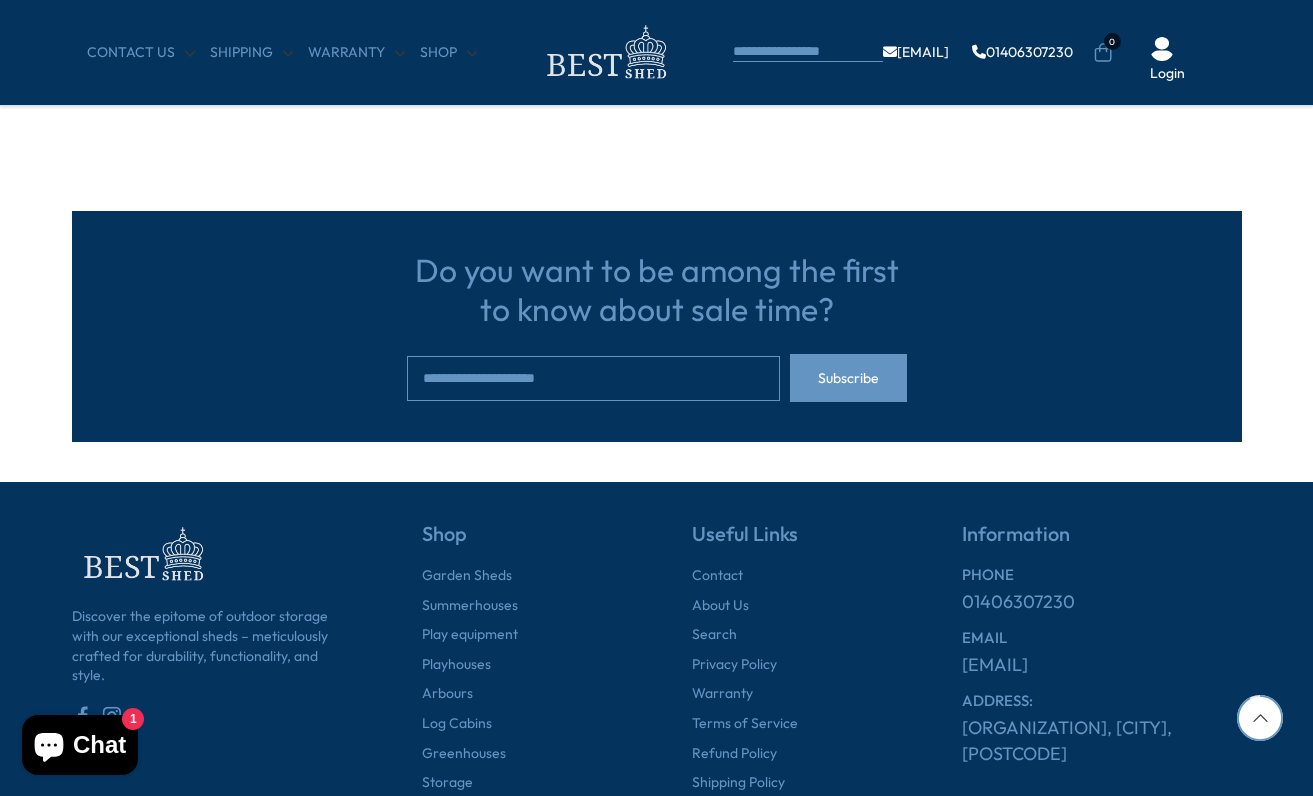 click on "Do you want to be among the first to know about sale time?
Subscribe" at bounding box center [657, 326] 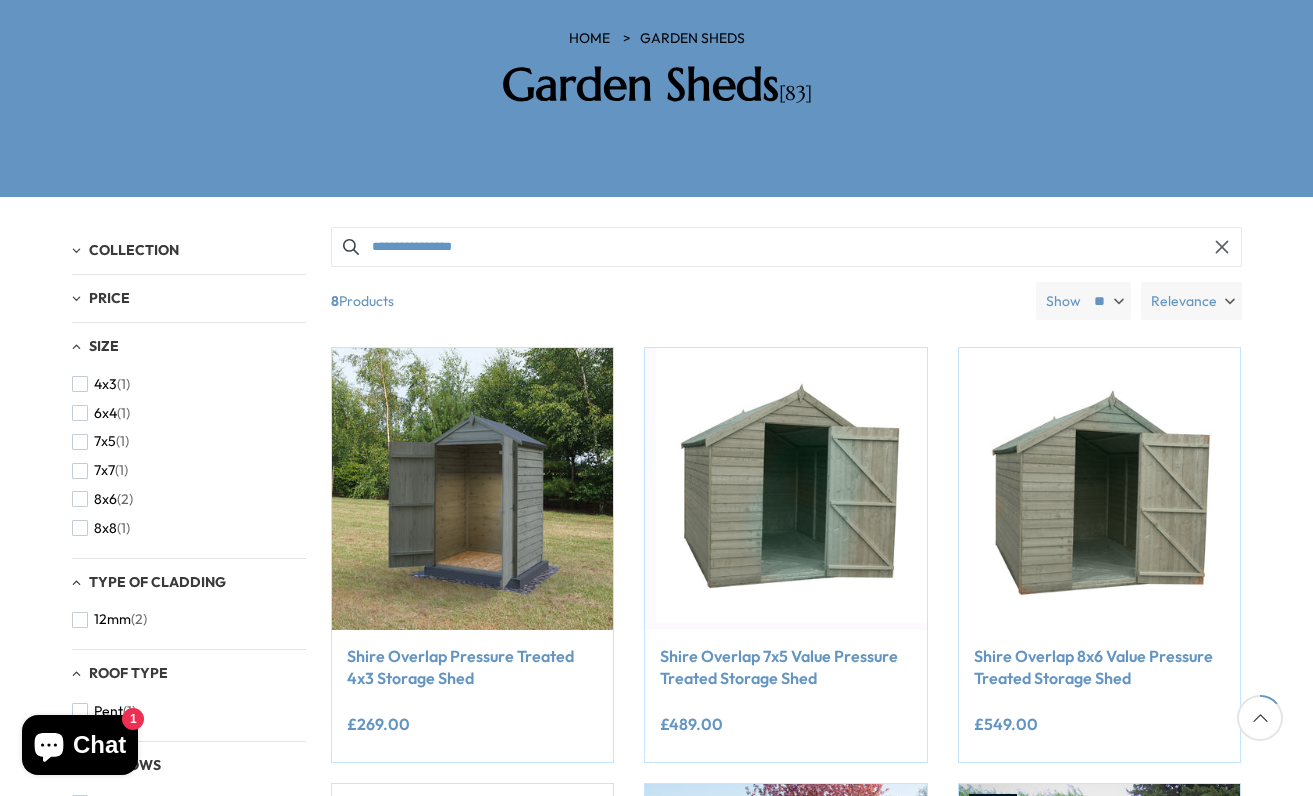 scroll, scrollTop: 269, scrollLeft: 0, axis: vertical 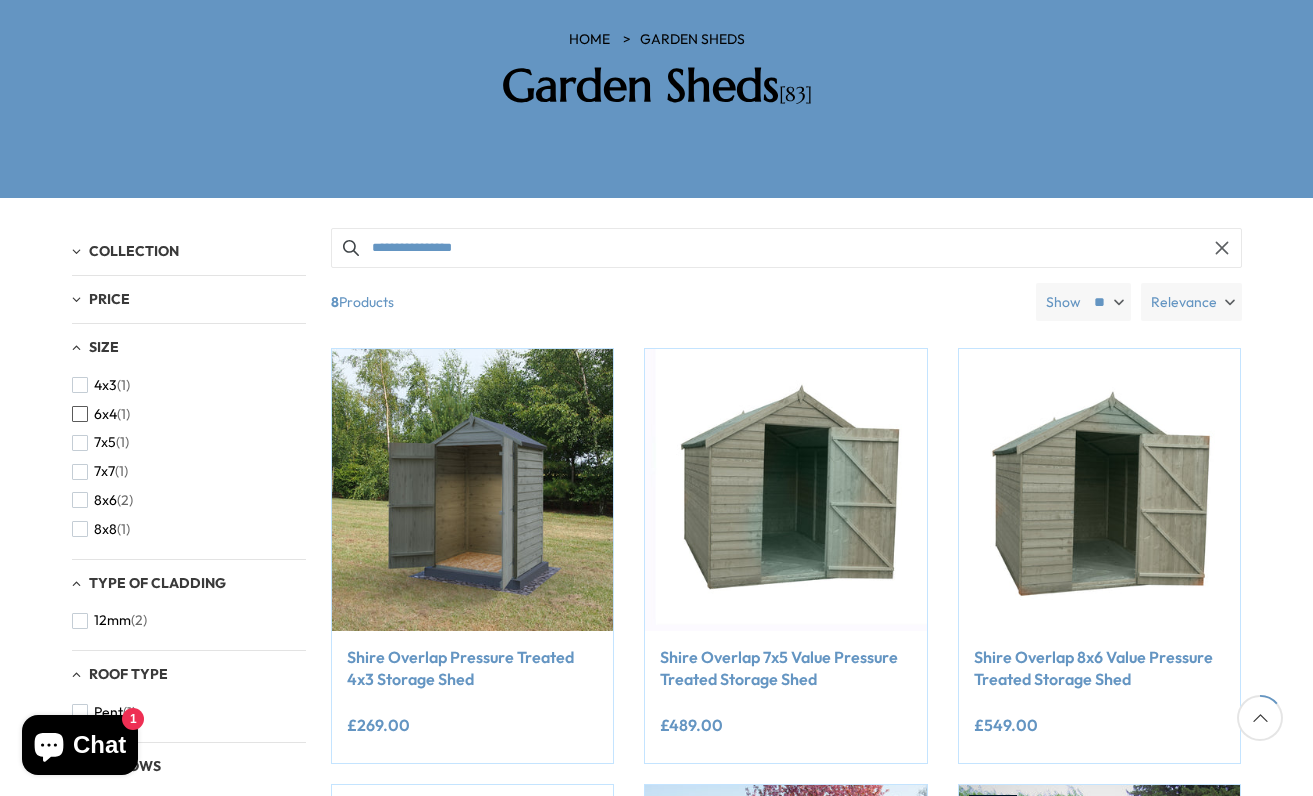 click on "6x4" at bounding box center (105, 414) 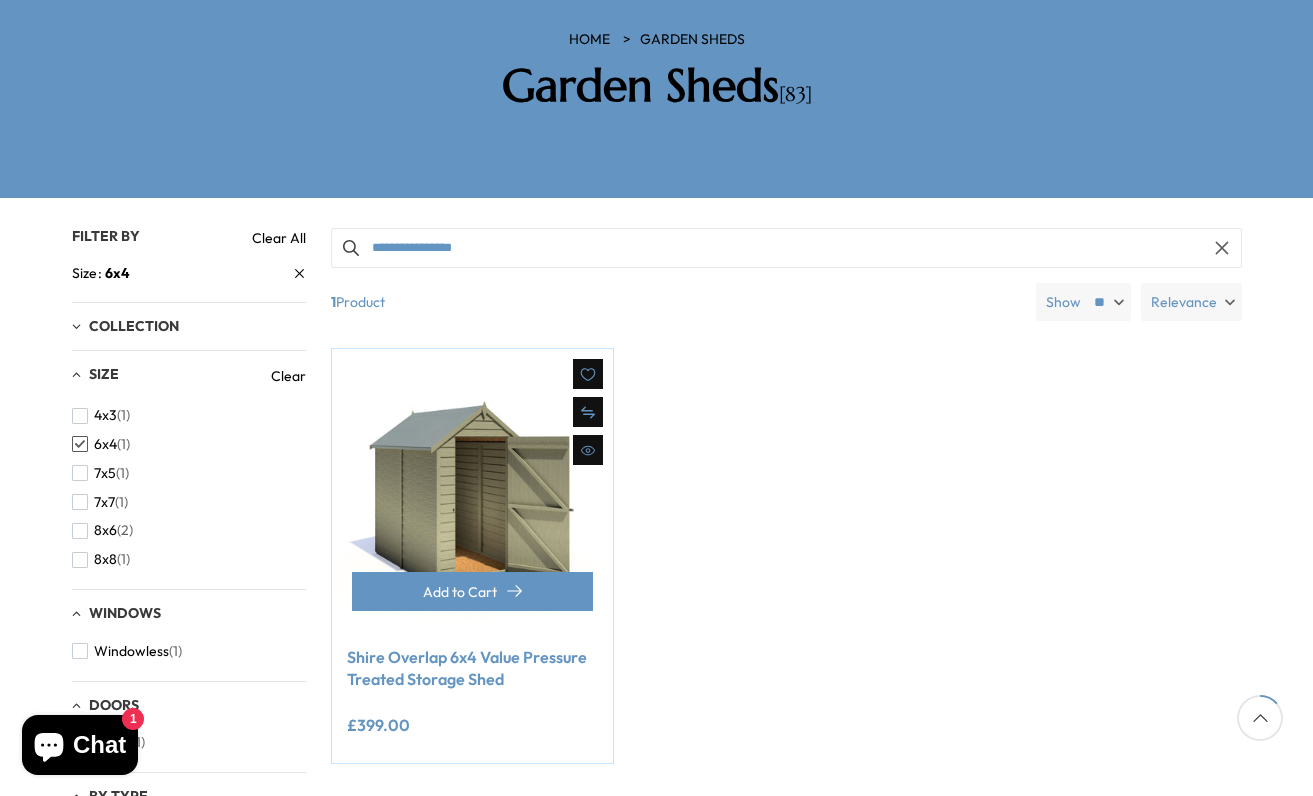 click on "Shire Overlap 6x4 Value Pressure Treated Storage Shed" at bounding box center [473, 668] 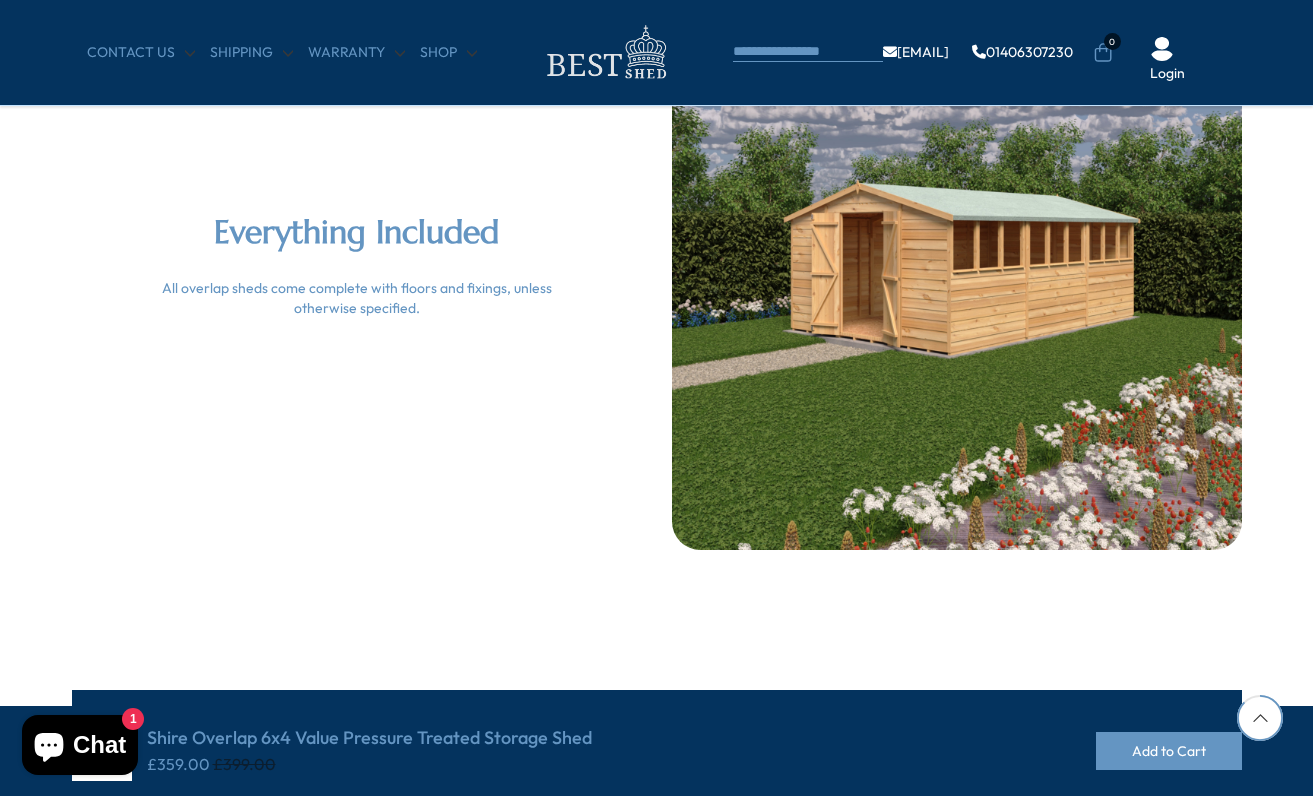 scroll, scrollTop: 4179, scrollLeft: 0, axis: vertical 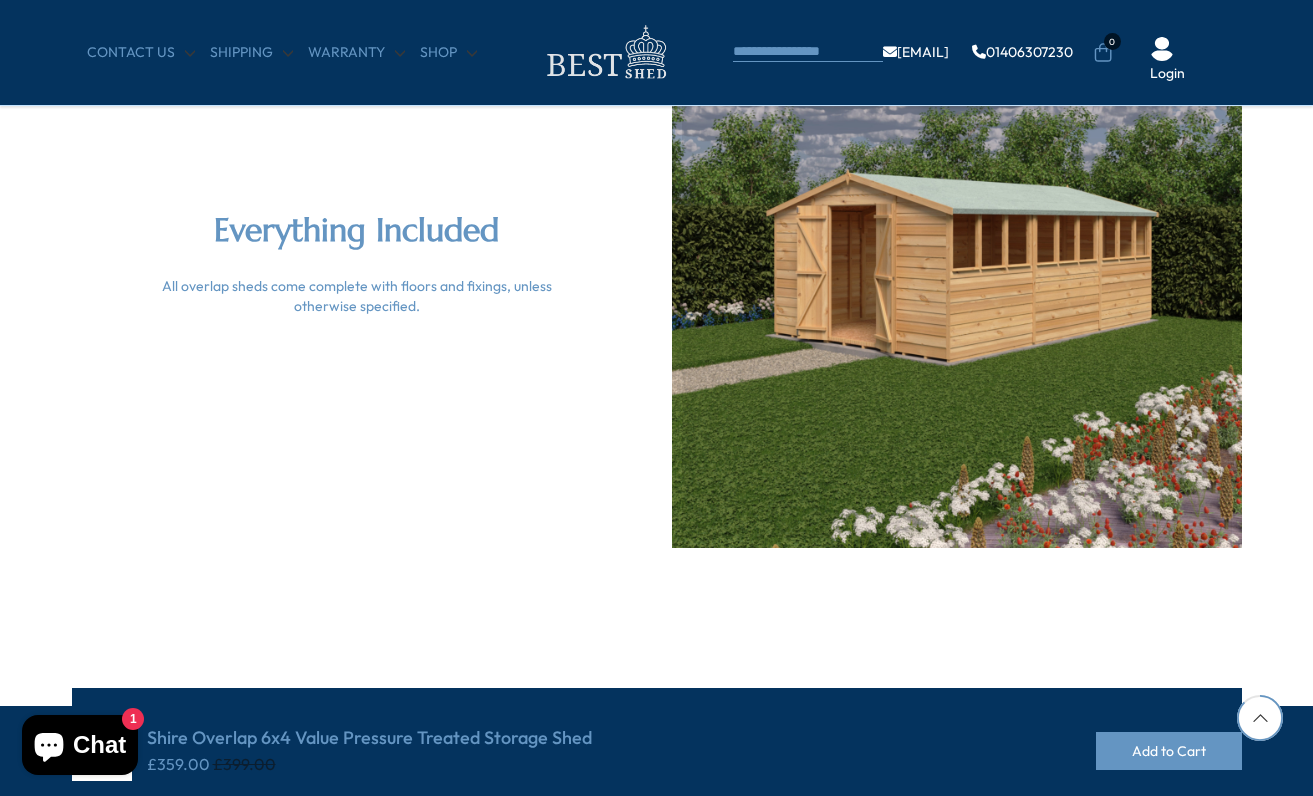 click at bounding box center [956, 263] 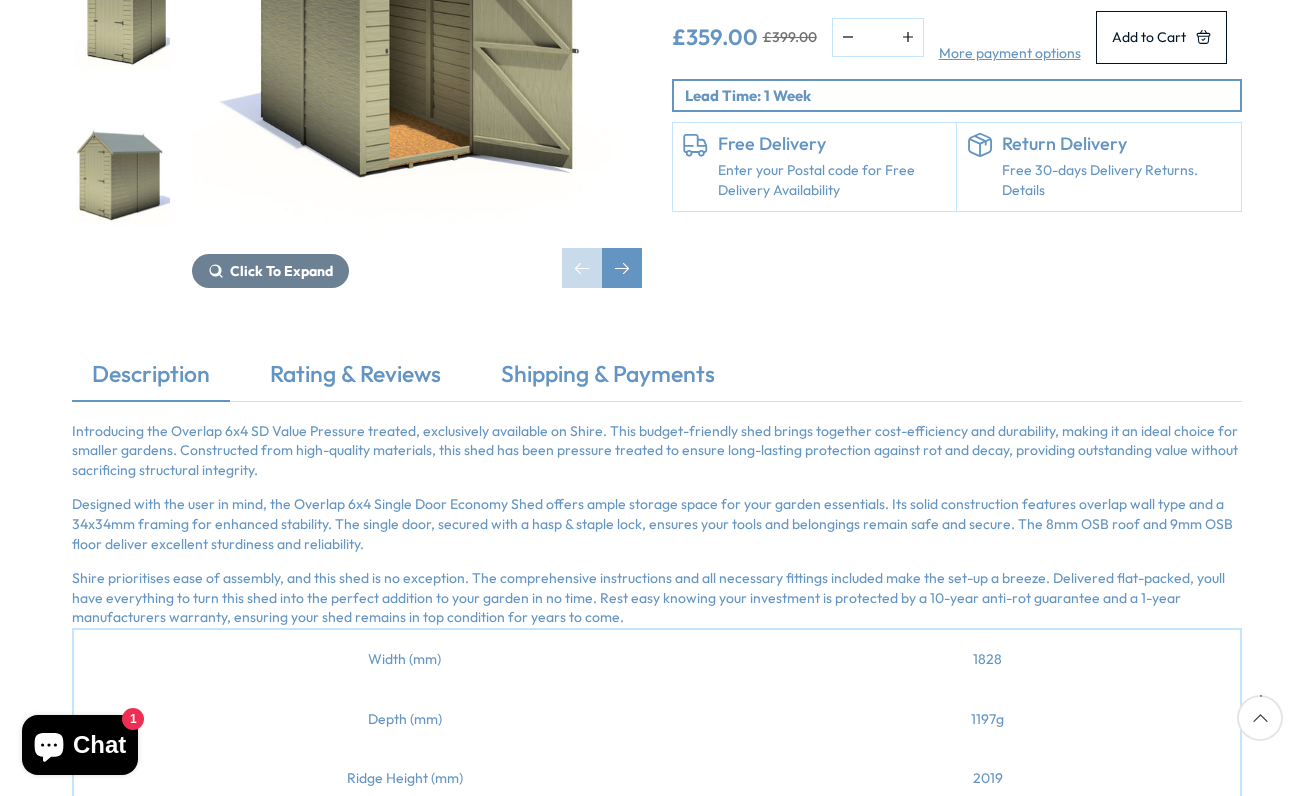 scroll, scrollTop: 0, scrollLeft: 0, axis: both 